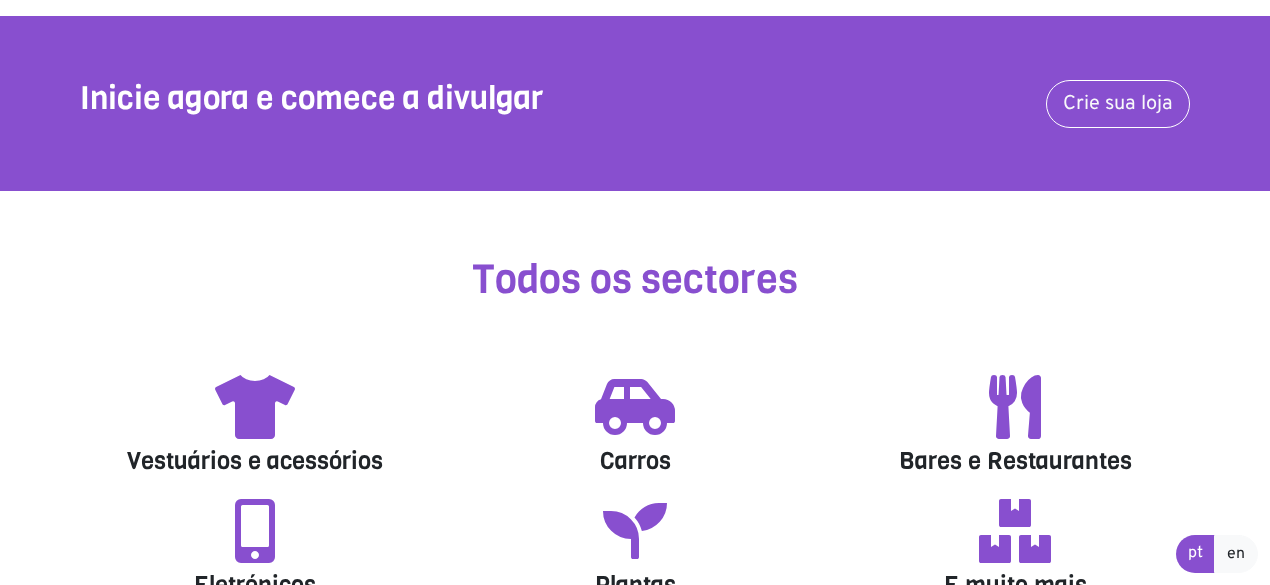 scroll, scrollTop: 686, scrollLeft: 0, axis: vertical 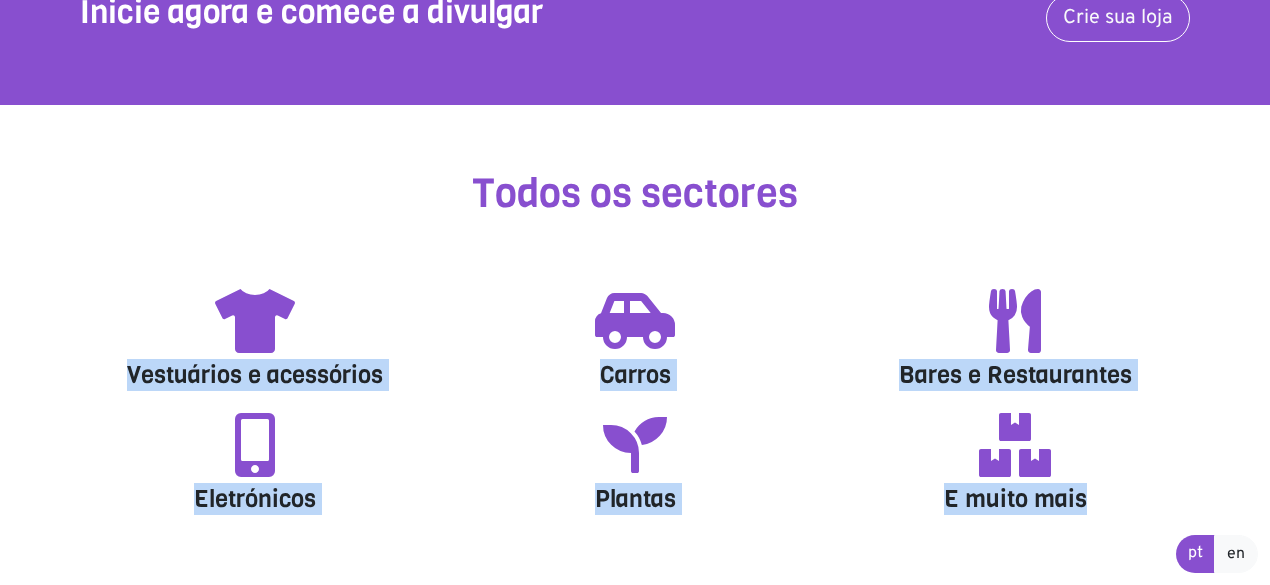 drag, startPoint x: 133, startPoint y: 369, endPoint x: 1279, endPoint y: 499, distance: 1153.3499 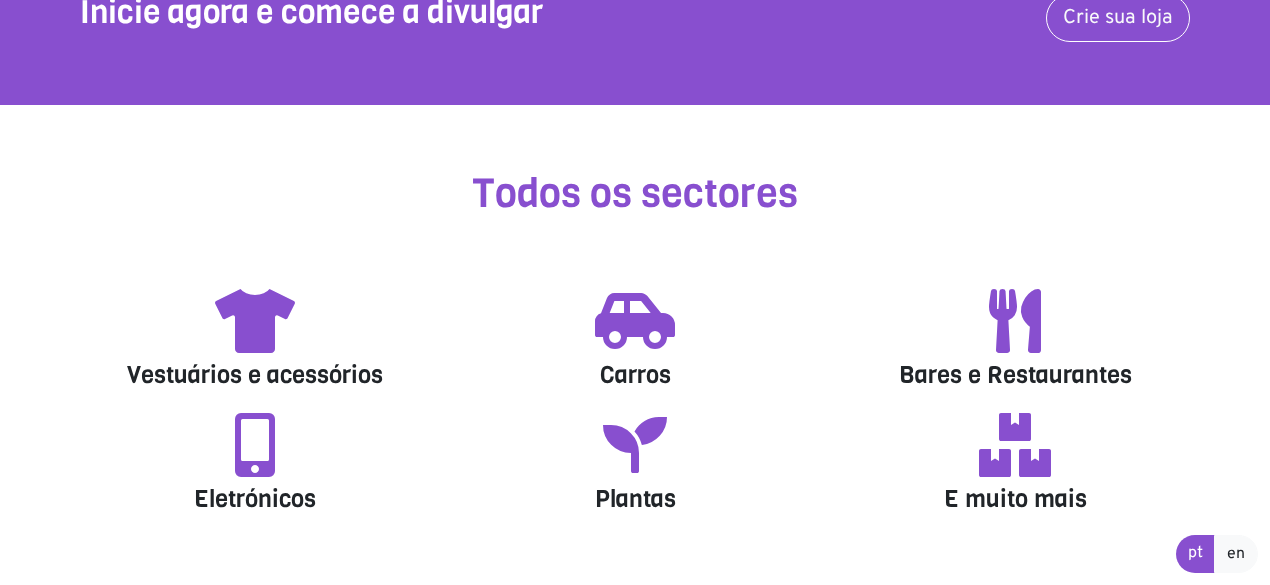 click on "Vestuários e acessórios" at bounding box center [255, 375] 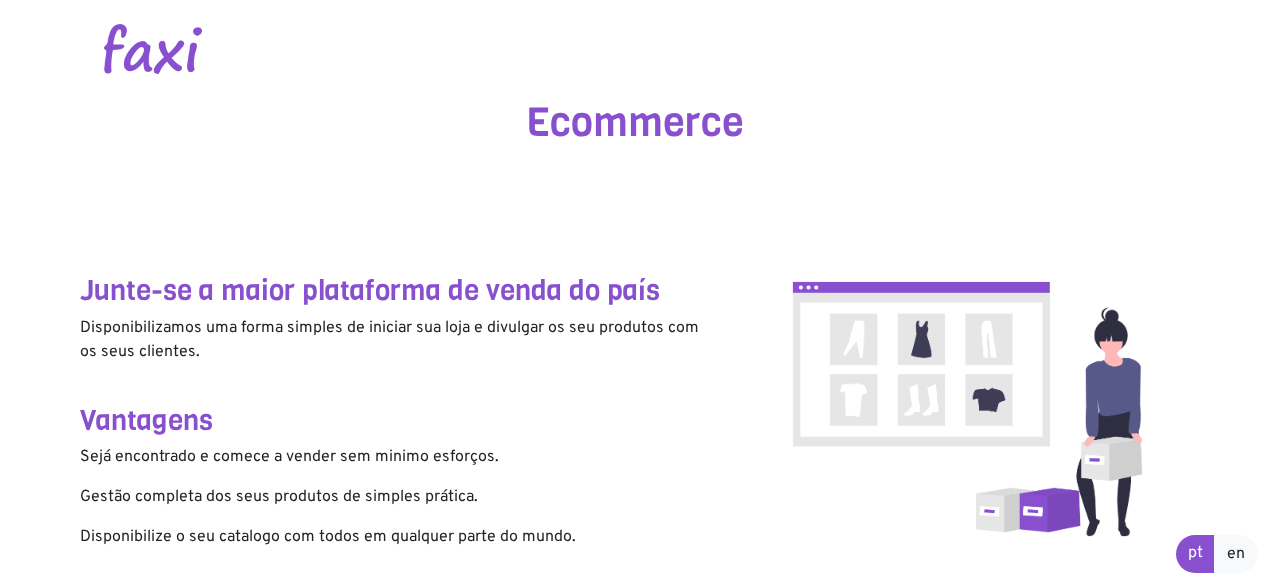 scroll, scrollTop: 0, scrollLeft: 0, axis: both 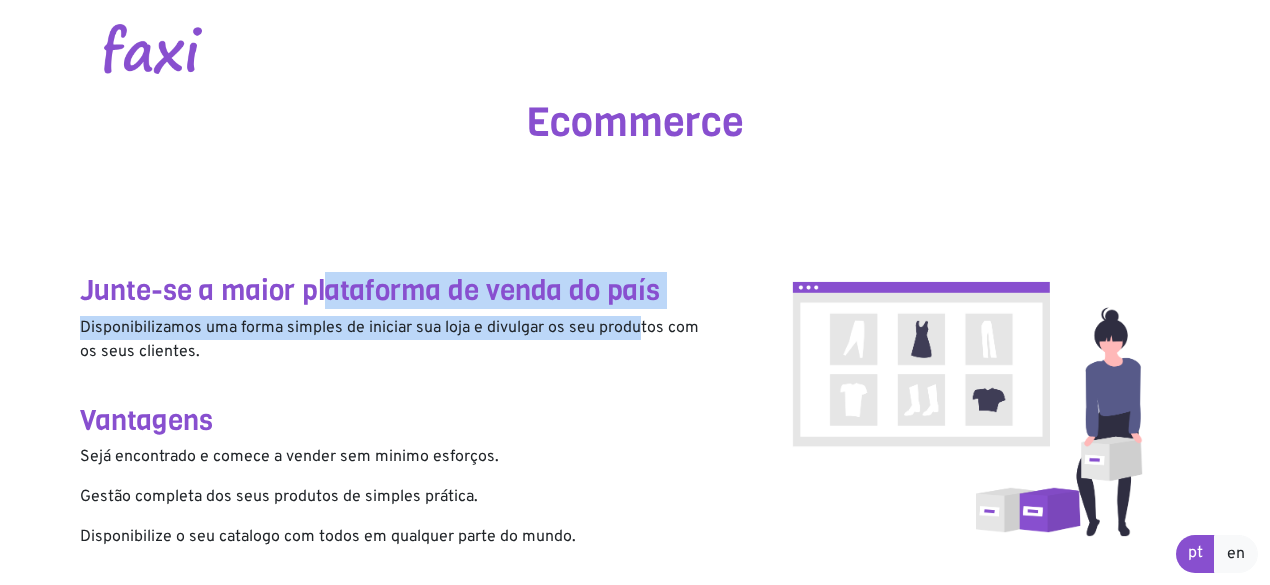 drag, startPoint x: 327, startPoint y: 297, endPoint x: 634, endPoint y: 312, distance: 307.36624 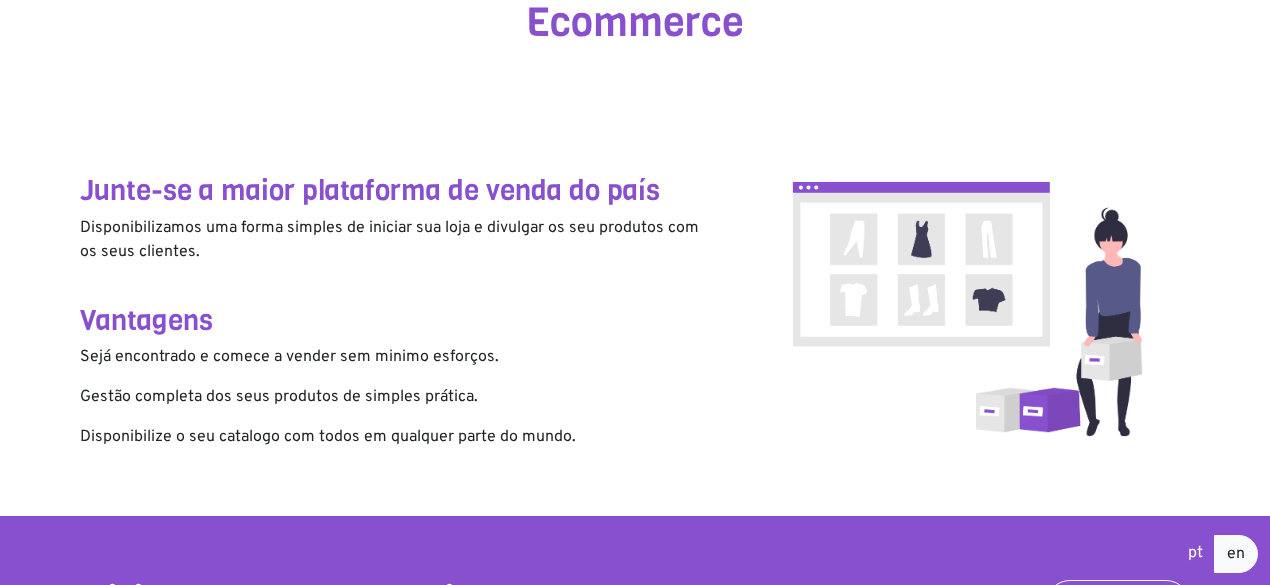 click on "Gestão completa dos seus produtos de simples prática." at bounding box center [397, 397] 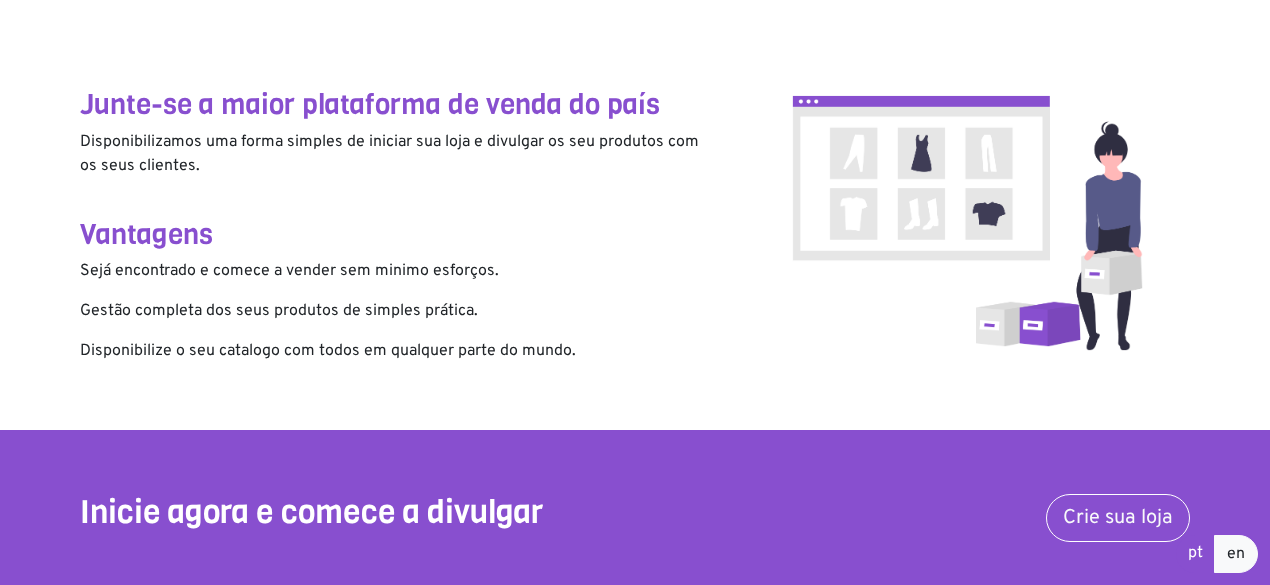 scroll, scrollTop: 0, scrollLeft: 0, axis: both 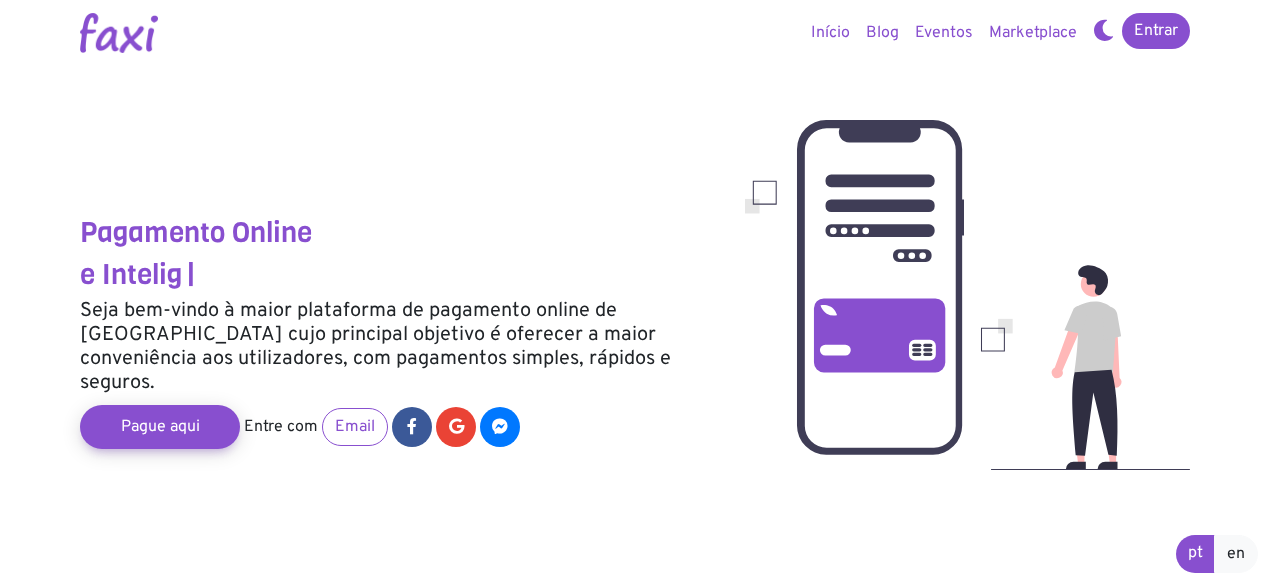 click on "Marketplace" at bounding box center (1033, 33) 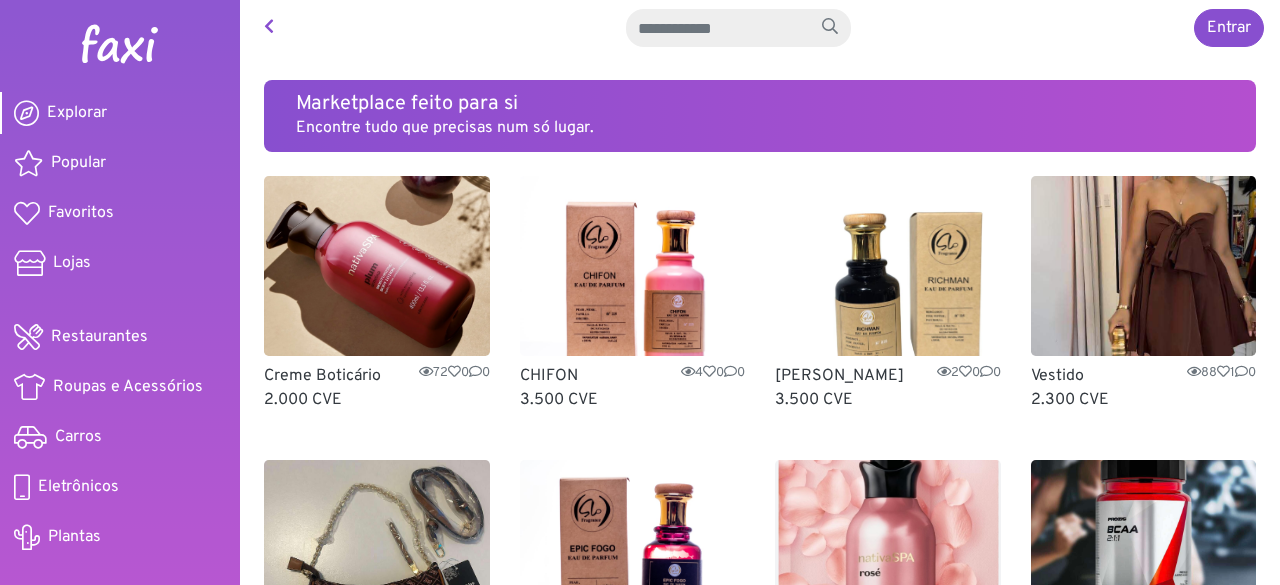 scroll, scrollTop: 0, scrollLeft: 0, axis: both 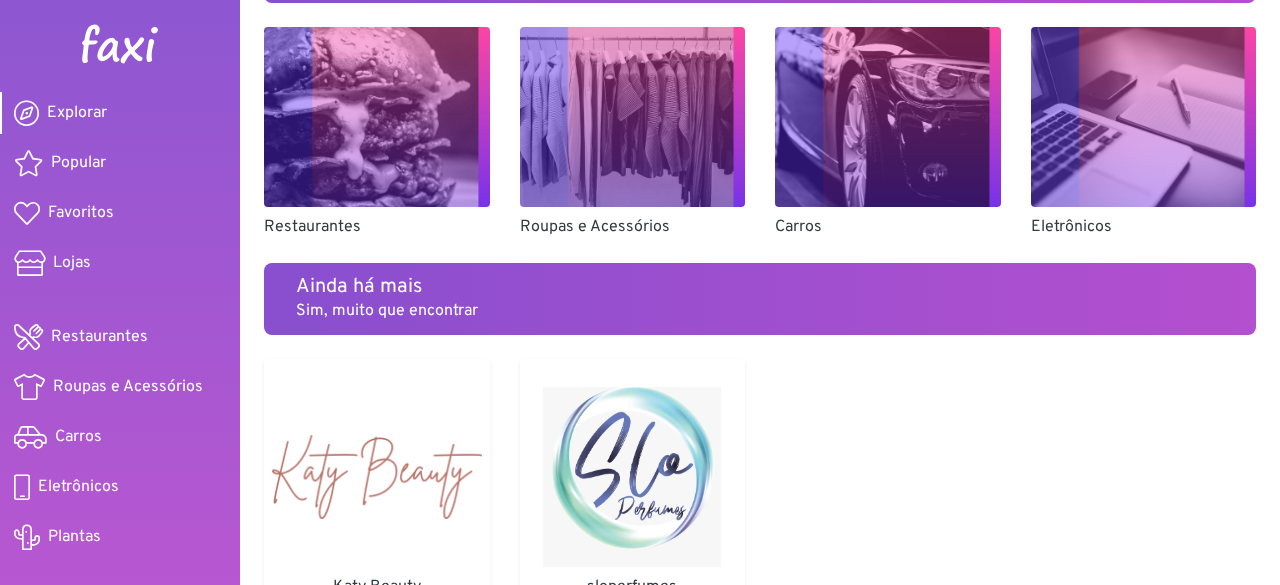 click on "Roupas e Acessórios" at bounding box center (633, 227) 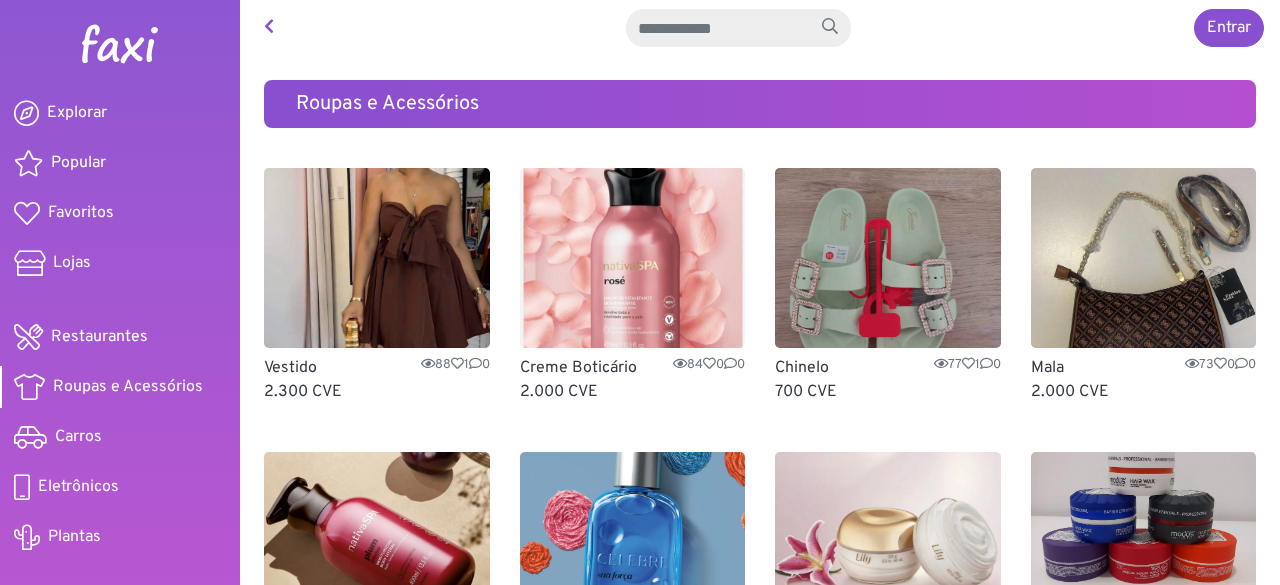 scroll, scrollTop: 0, scrollLeft: 0, axis: both 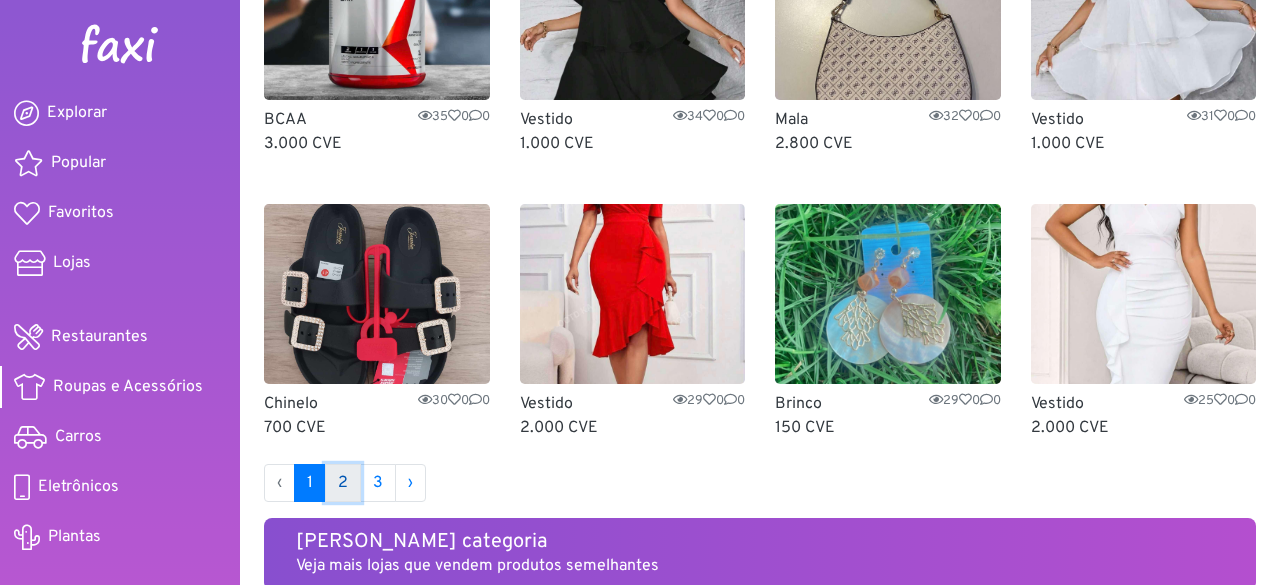 click on "2" at bounding box center (343, 483) 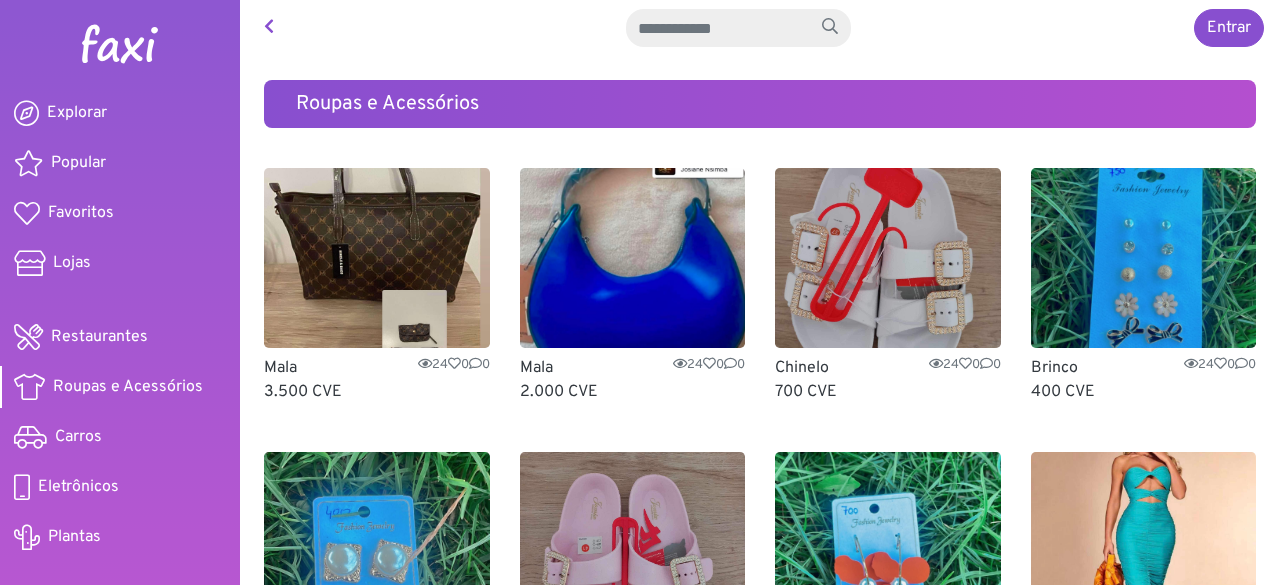 scroll, scrollTop: 0, scrollLeft: 0, axis: both 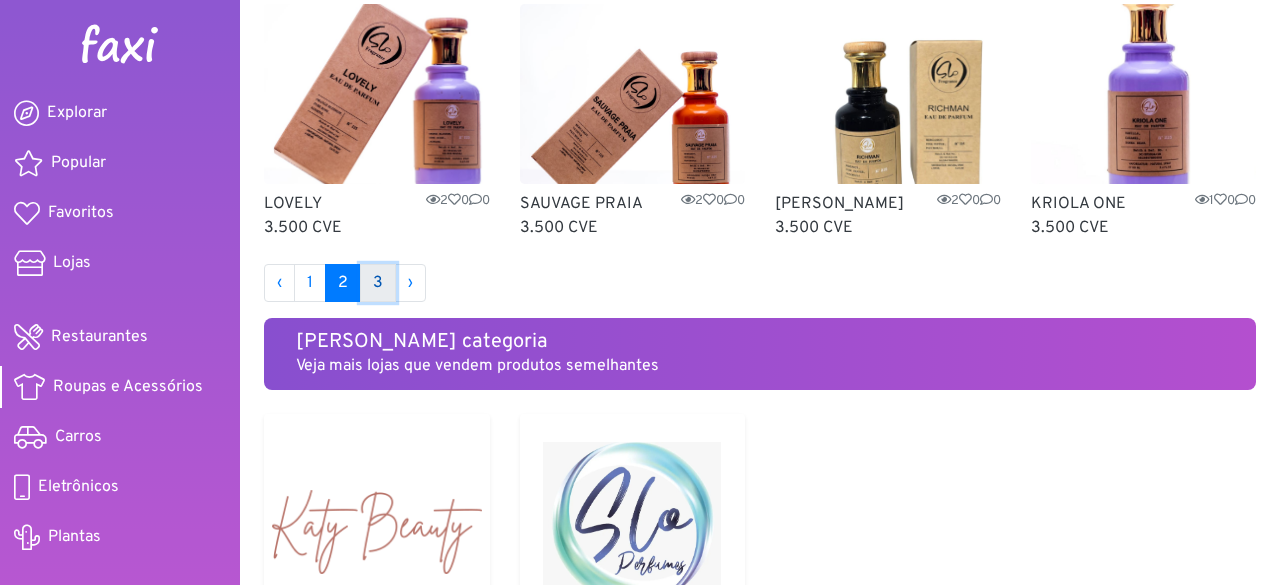 click on "3" at bounding box center (378, 283) 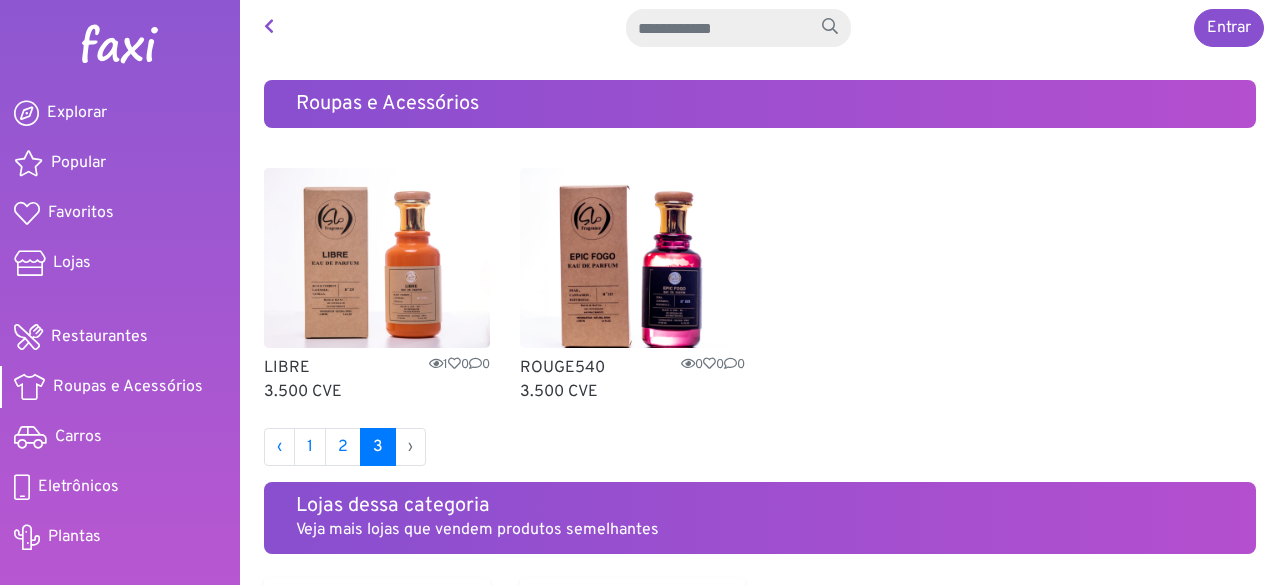 scroll, scrollTop: 0, scrollLeft: 0, axis: both 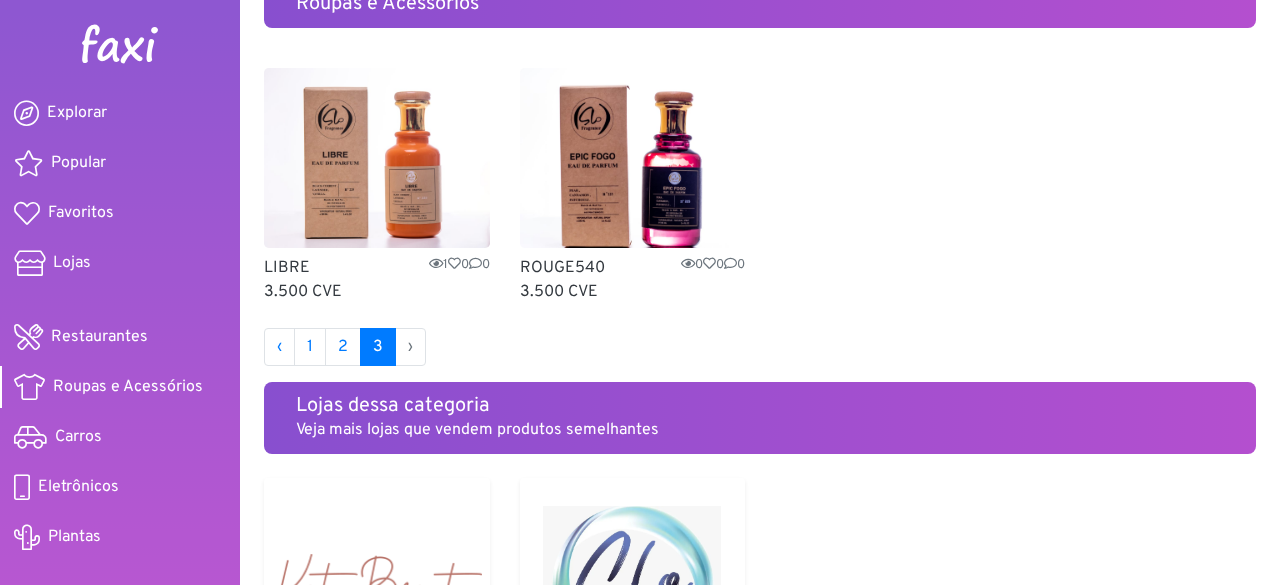 click on "›" at bounding box center [411, 347] 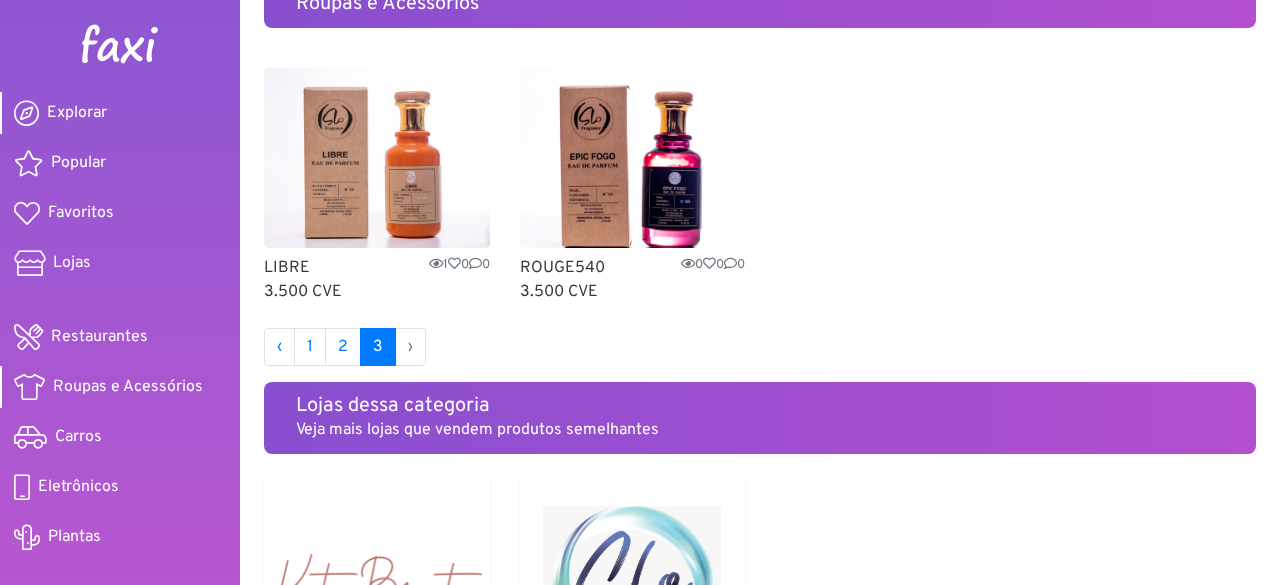click on "Explorar" at bounding box center [77, 113] 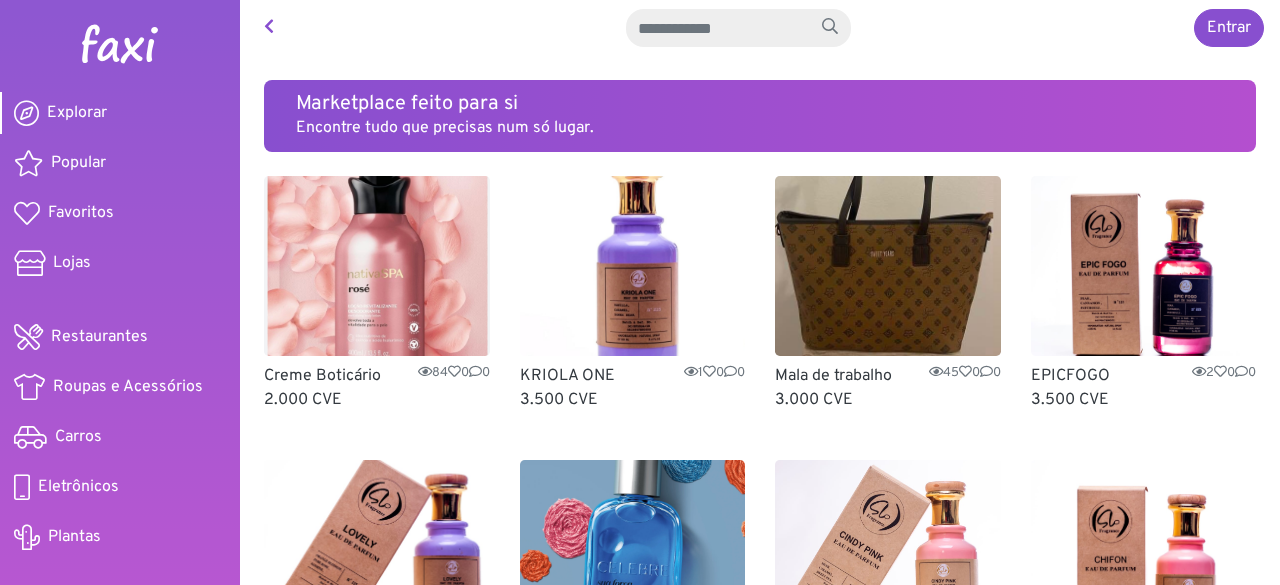 scroll, scrollTop: 0, scrollLeft: 0, axis: both 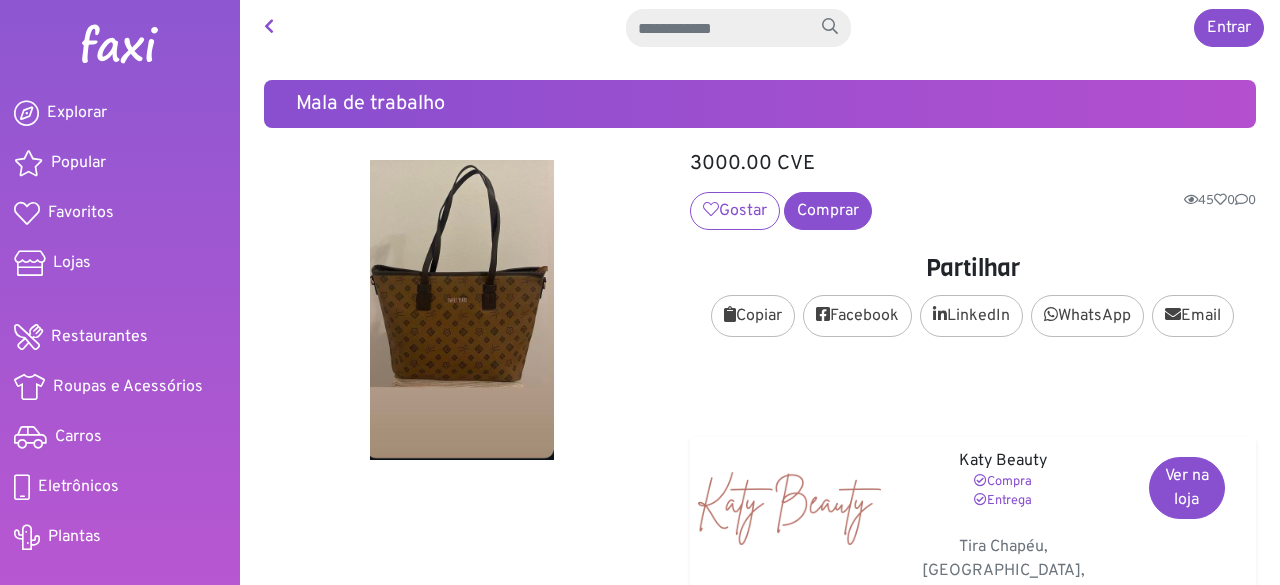 click at bounding box center [462, 310] 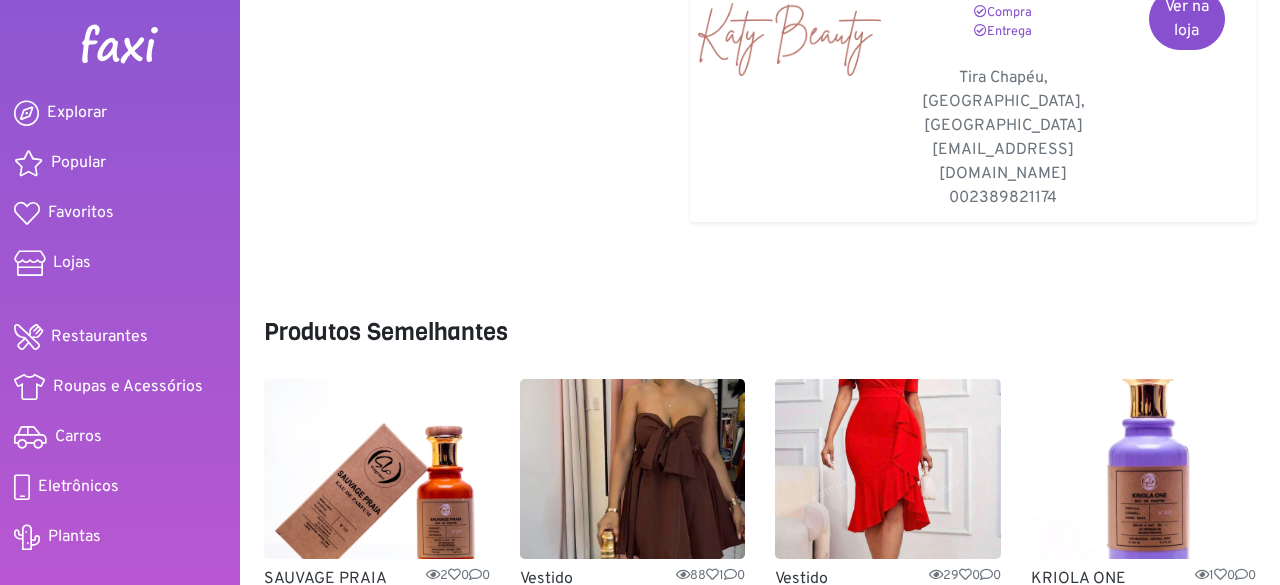 scroll, scrollTop: 569, scrollLeft: 0, axis: vertical 